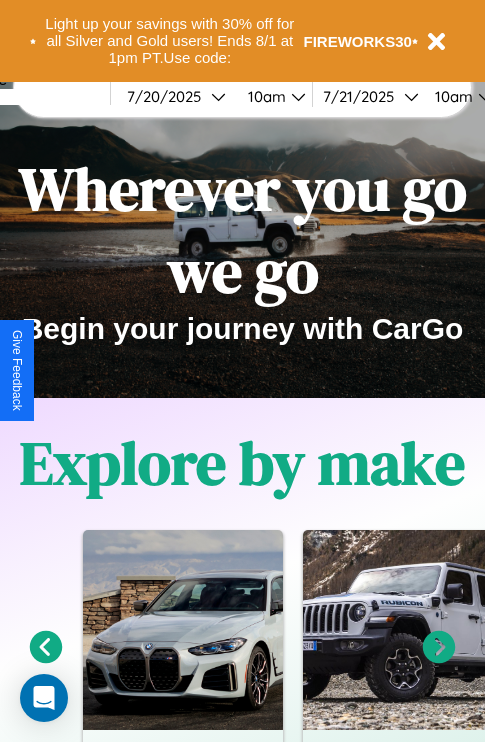 scroll, scrollTop: 308, scrollLeft: 0, axis: vertical 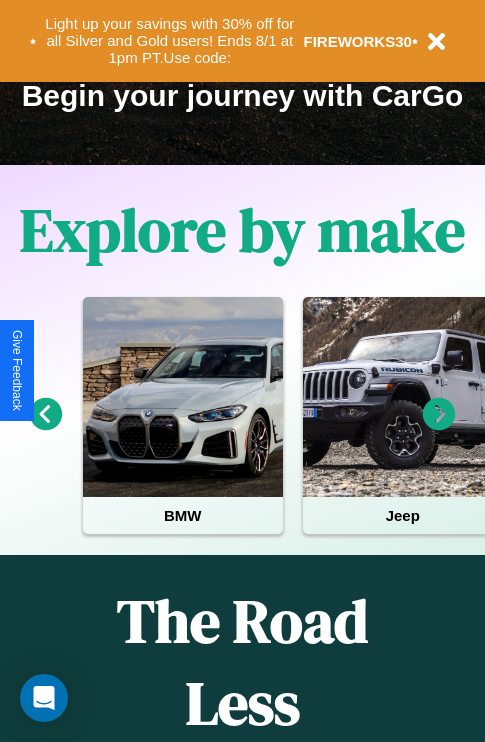 click 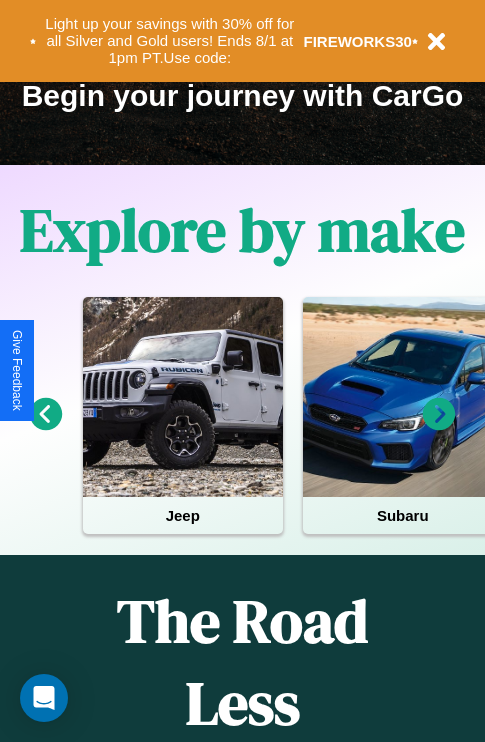 click 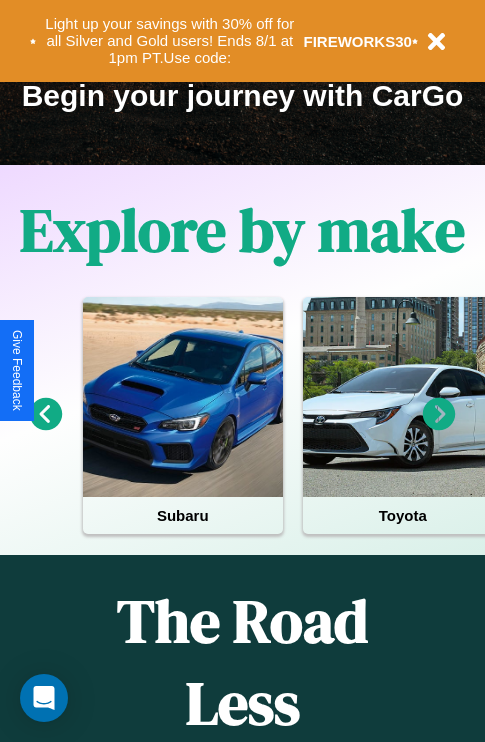 click 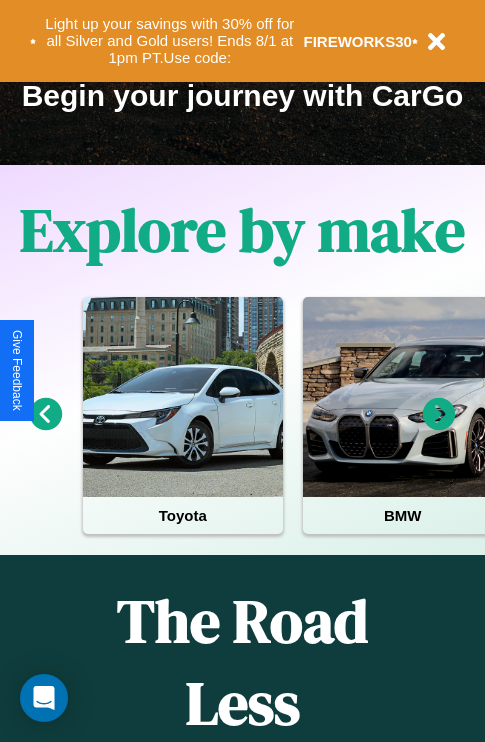 click 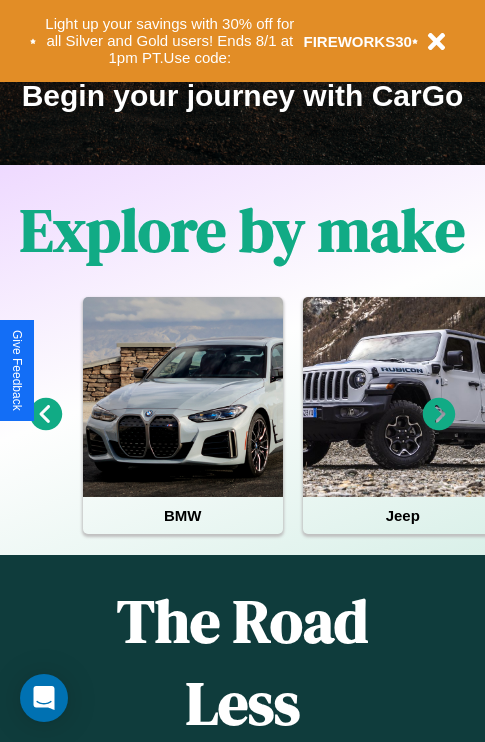 click 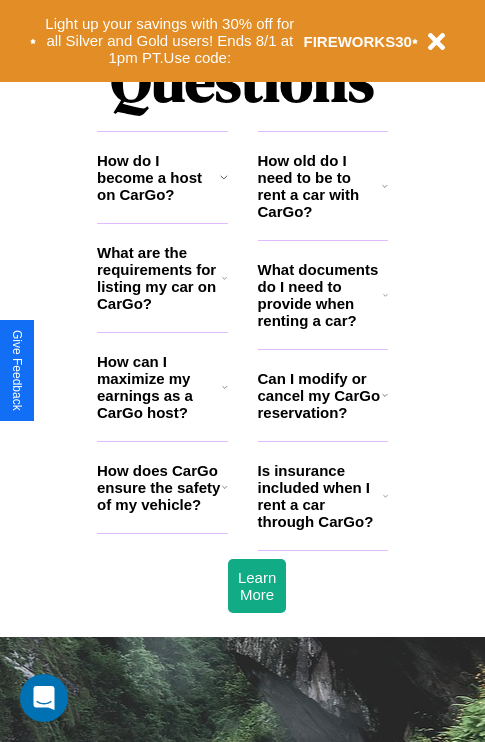 scroll, scrollTop: 2423, scrollLeft: 0, axis: vertical 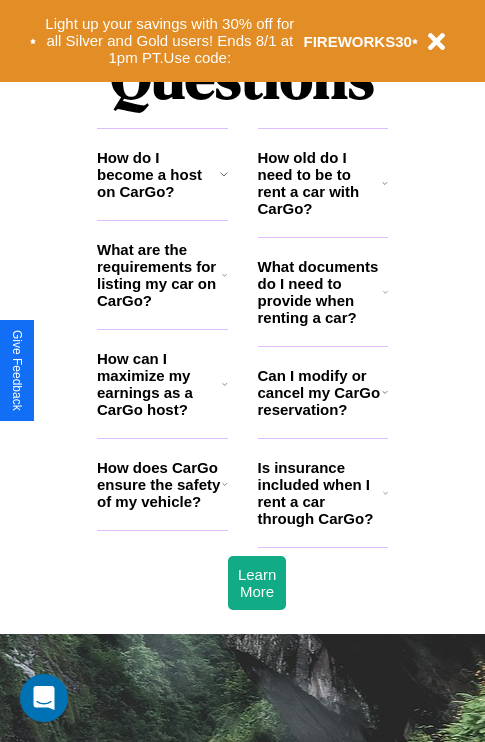 click 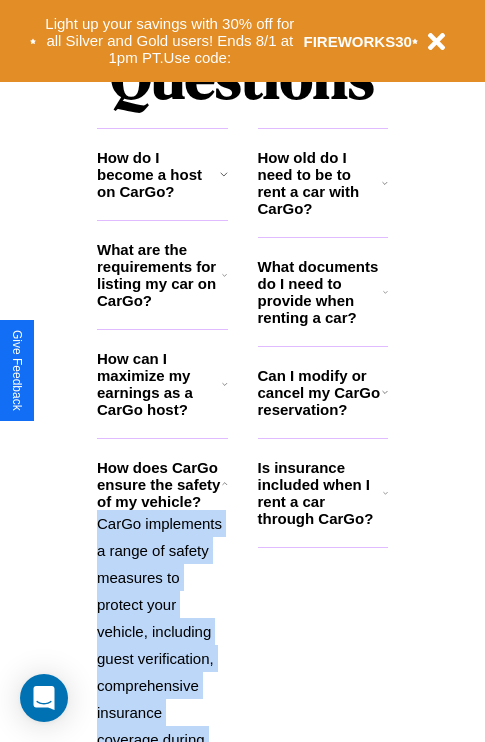 click on "CarGo implements a range of safety measures to protect your vehicle, including guest verification, comprehensive insurance coverage during rentals, and a security deposit system. Additionally, we encourage hosts to review guests' profiles and ratings before accepting booking requests." at bounding box center [162, 753] 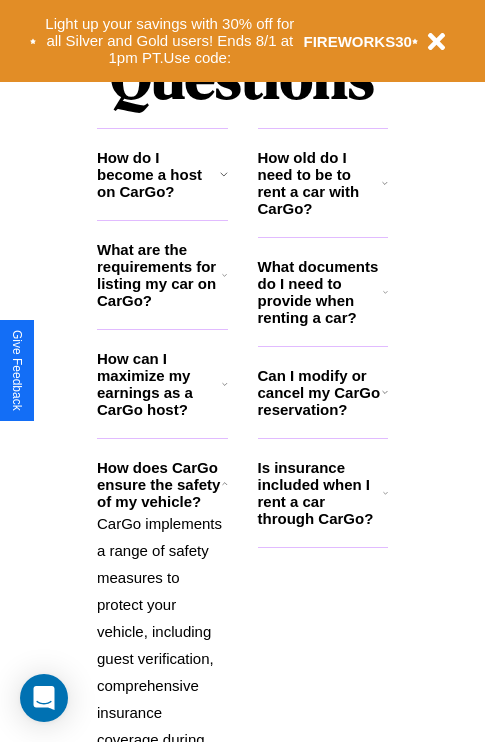 click on "What are the requirements for listing my car on CarGo?" at bounding box center [159, 275] 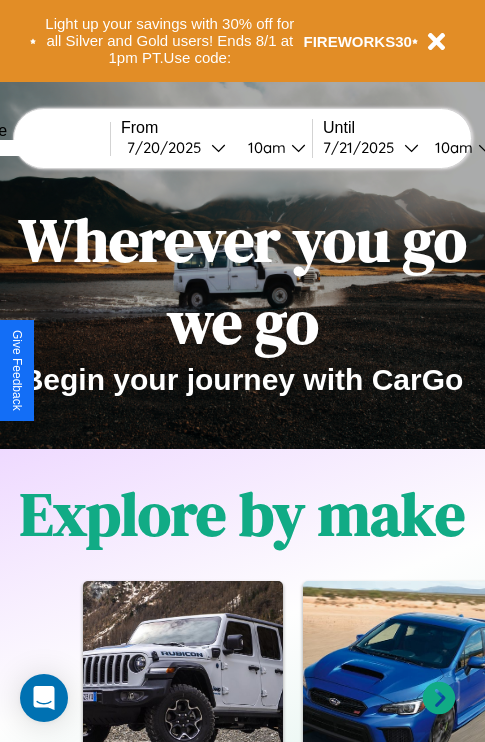 scroll, scrollTop: 0, scrollLeft: 0, axis: both 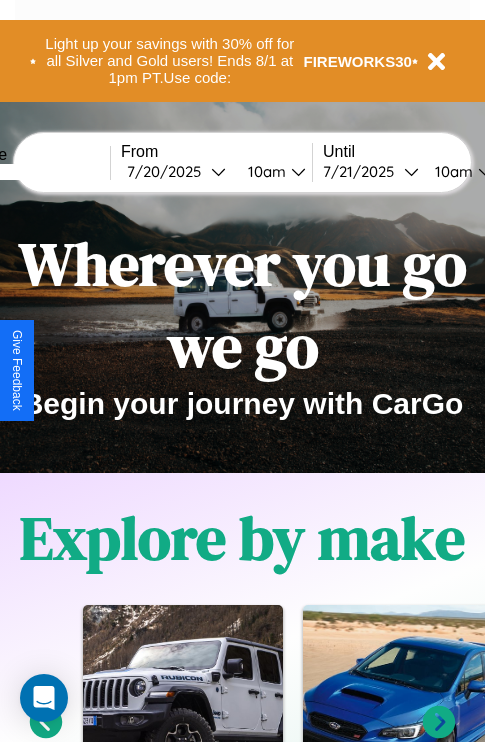 click at bounding box center [35, 172] 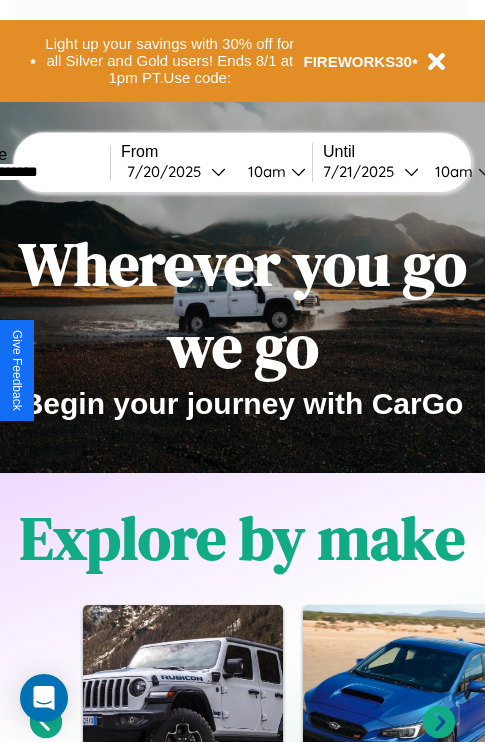 type on "**********" 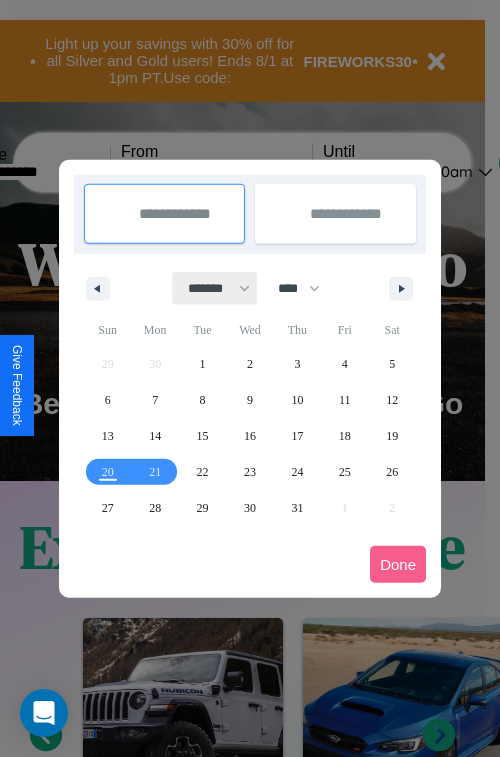 click on "******* ******** ***** ***** *** **** **** ****** ********* ******* ******** ********" at bounding box center [215, 288] 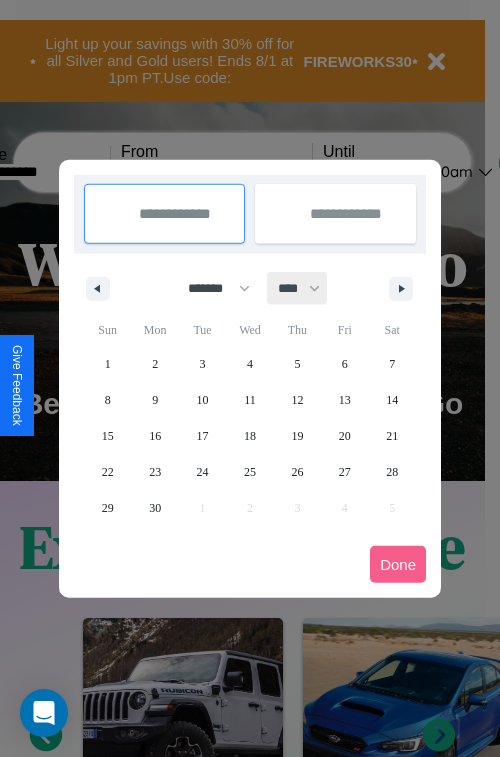click on "**** **** **** **** **** **** **** **** **** **** **** **** **** **** **** **** **** **** **** **** **** **** **** **** **** **** **** **** **** **** **** **** **** **** **** **** **** **** **** **** **** **** **** **** **** **** **** **** **** **** **** **** **** **** **** **** **** **** **** **** **** **** **** **** **** **** **** **** **** **** **** **** **** **** **** **** **** **** **** **** **** **** **** **** **** **** **** **** **** **** **** **** **** **** **** **** **** **** **** **** **** **** **** **** **** **** **** **** **** **** **** **** **** **** **** **** **** **** **** **** ****" at bounding box center (298, 288) 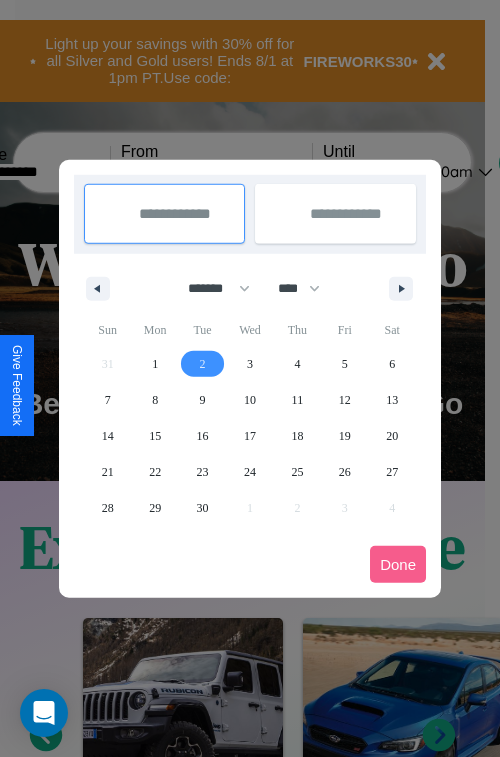 click on "2" at bounding box center [203, 364] 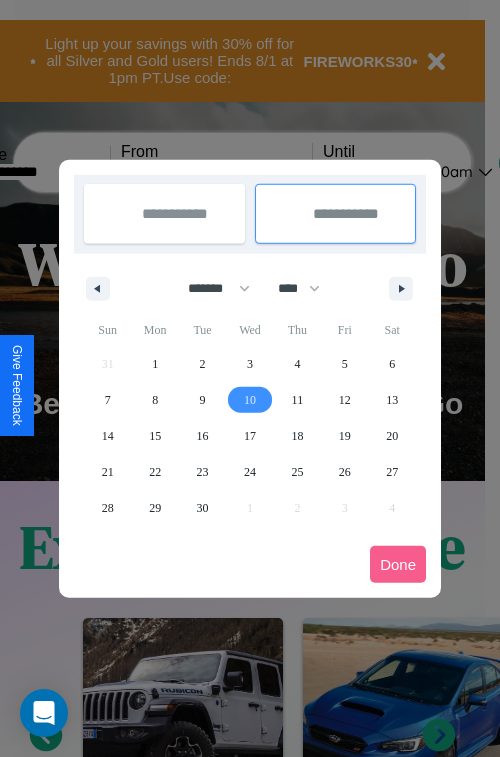 click on "10" at bounding box center [250, 400] 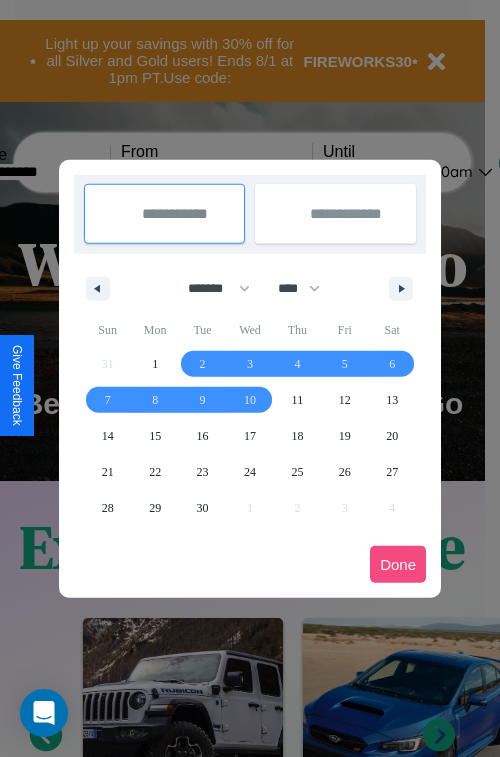 click on "Done" at bounding box center [398, 564] 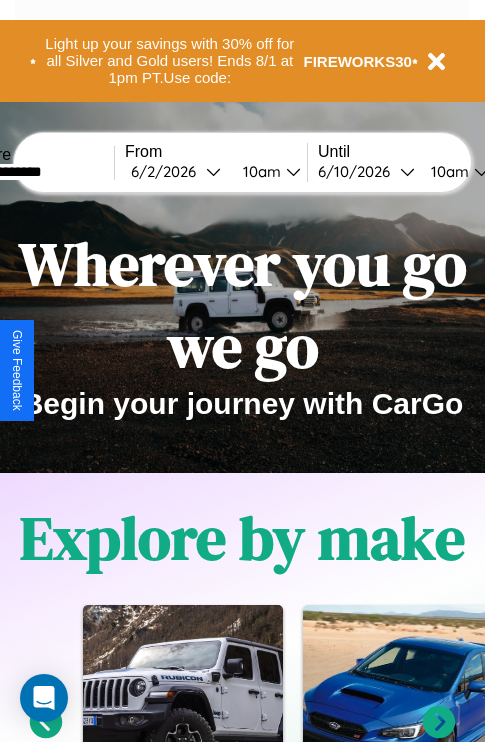 click on "10am" at bounding box center (259, 171) 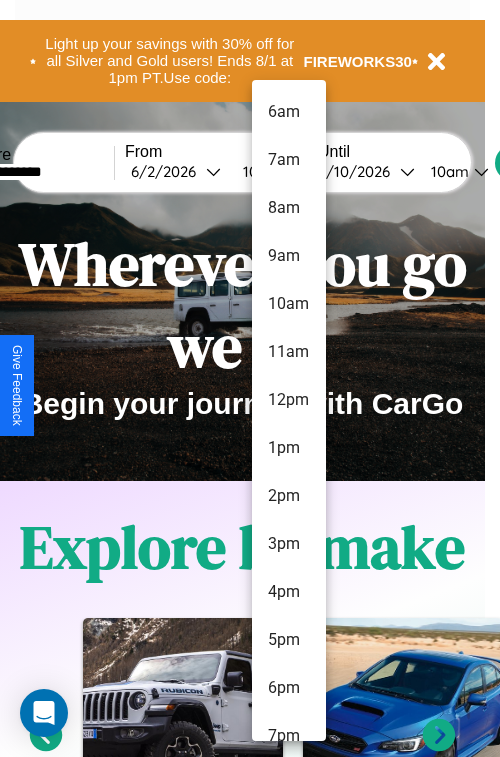 click on "1pm" at bounding box center [289, 448] 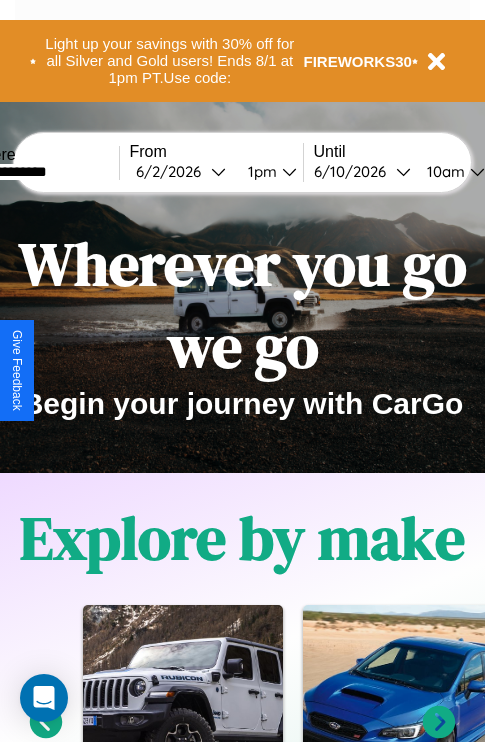 click on "10am" at bounding box center (443, 171) 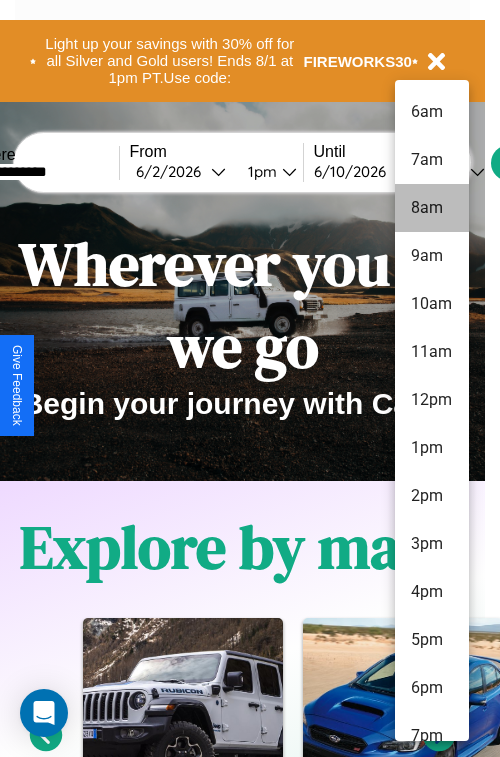 click on "8am" at bounding box center (432, 208) 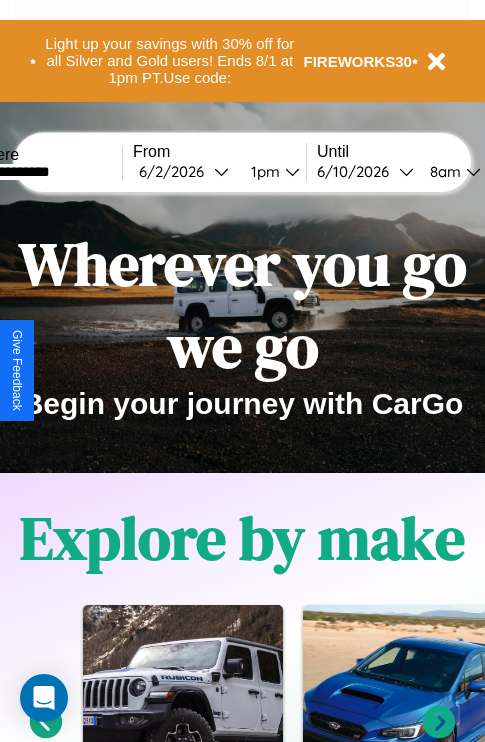 scroll, scrollTop: 0, scrollLeft: 64, axis: horizontal 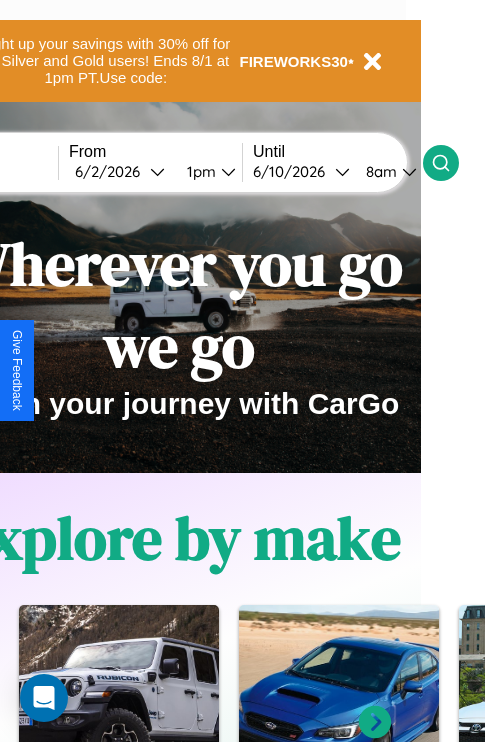 click 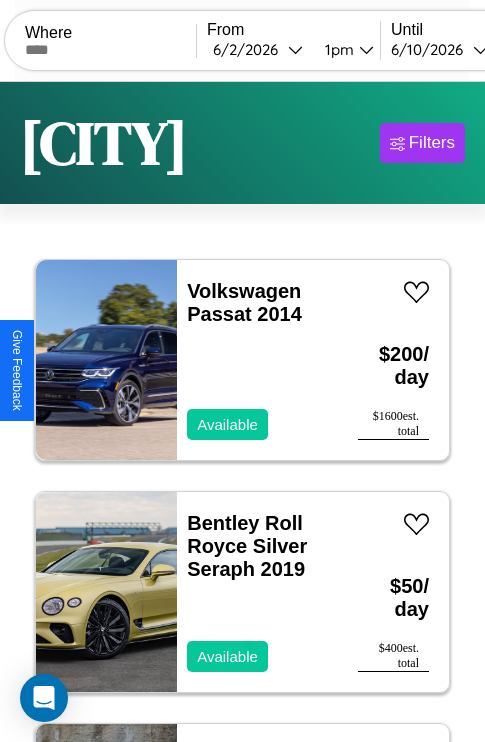 scroll, scrollTop: 119, scrollLeft: 0, axis: vertical 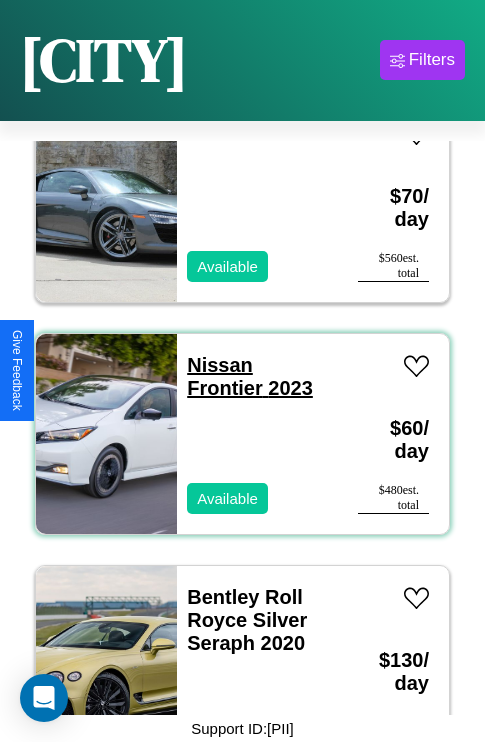 click on "Nissan   Frontier   2023" at bounding box center (250, 376) 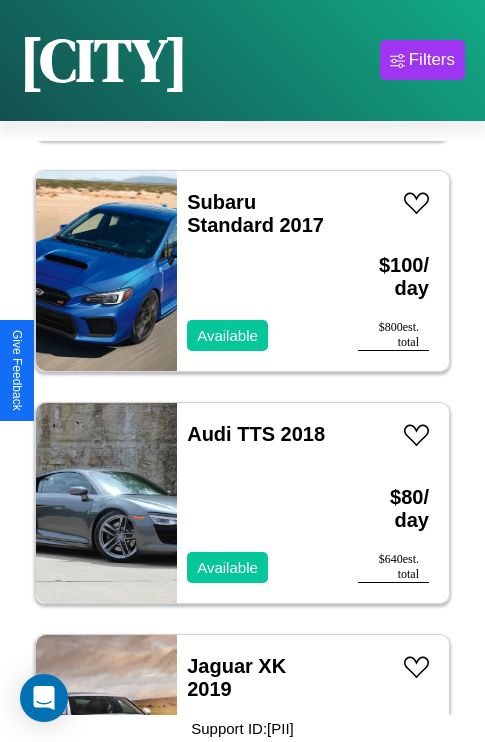scroll, scrollTop: 30931, scrollLeft: 0, axis: vertical 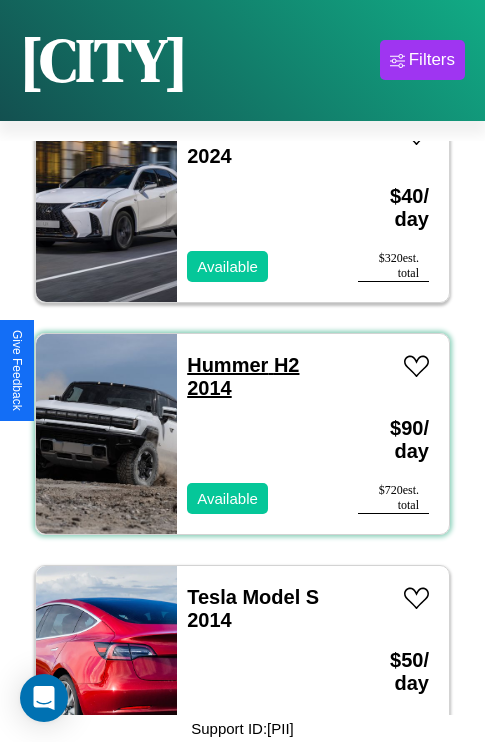 click on "Hummer   H2   2014" at bounding box center (243, 376) 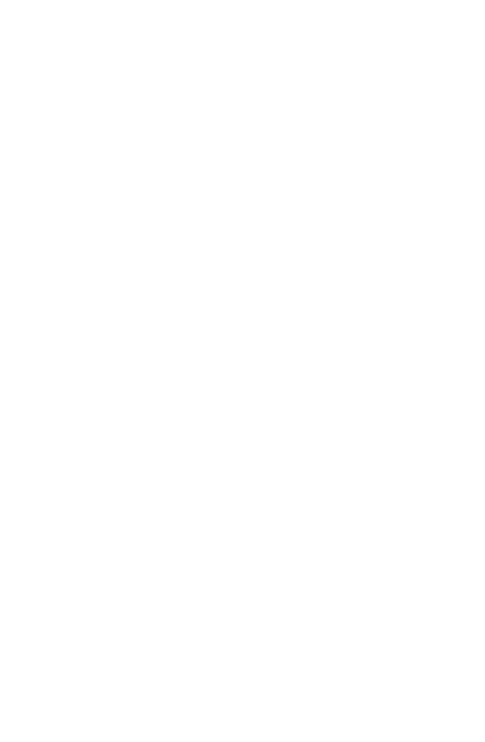 scroll, scrollTop: 0, scrollLeft: 0, axis: both 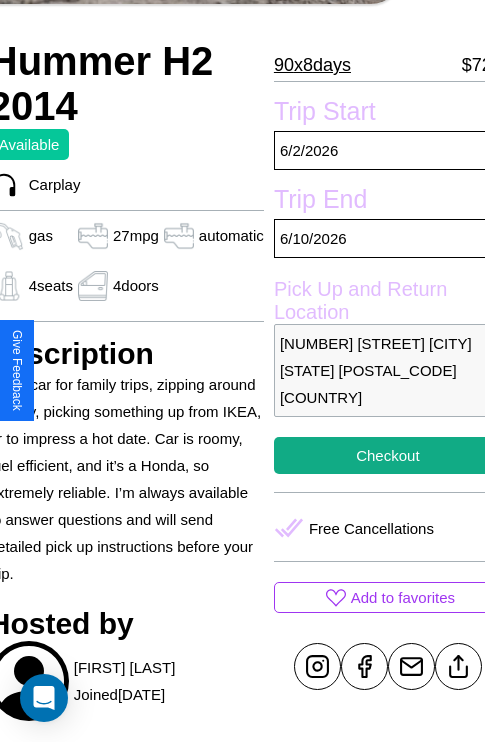 click on "[NUMBER] [STREET] [CITY] [STATE] [POSTAL_CODE] [COUNTRY]" at bounding box center [388, 370] 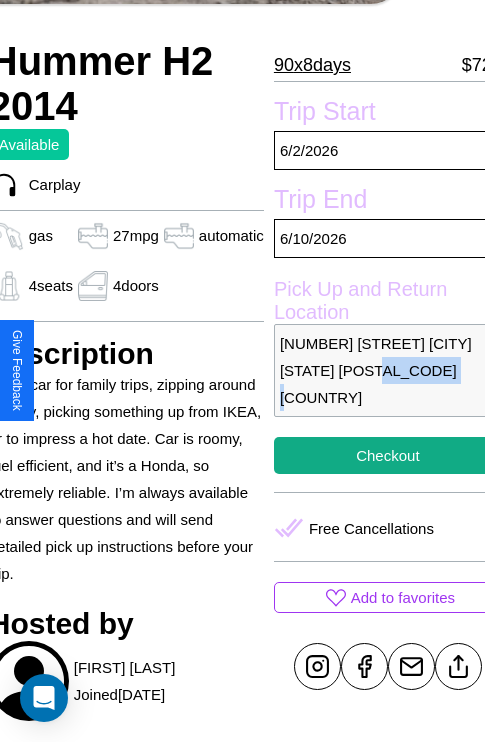 click on "[NUMBER] [STREET] [CITY] [STATE] [POSTAL_CODE] [COUNTRY]" at bounding box center (388, 370) 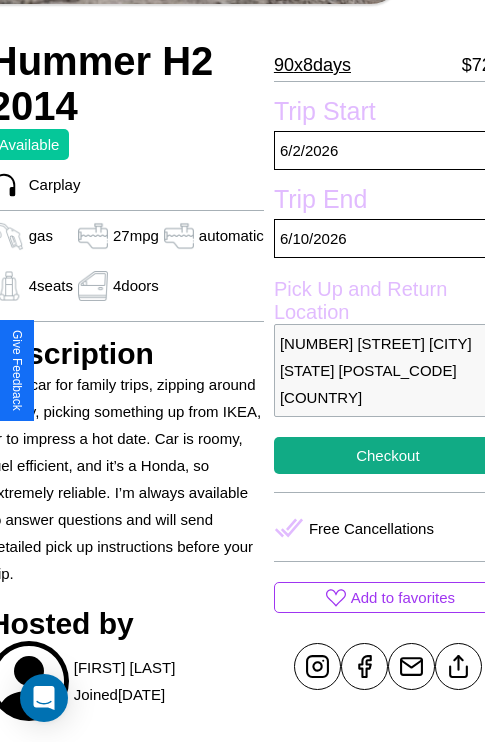 click on "[NUMBER] [STREET] [CITY] [STATE] [POSTAL_CODE] [COUNTRY]" at bounding box center [388, 370] 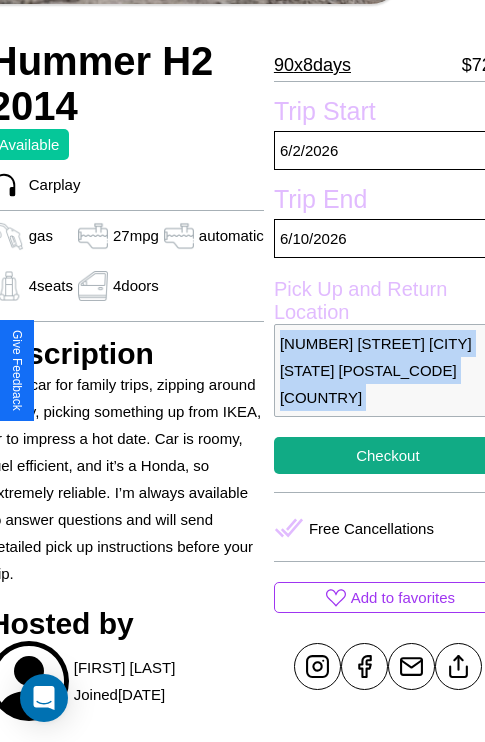 click on "[NUMBER] [STREET] [CITY] [STATE] [POSTAL_CODE] [COUNTRY]" at bounding box center (388, 370) 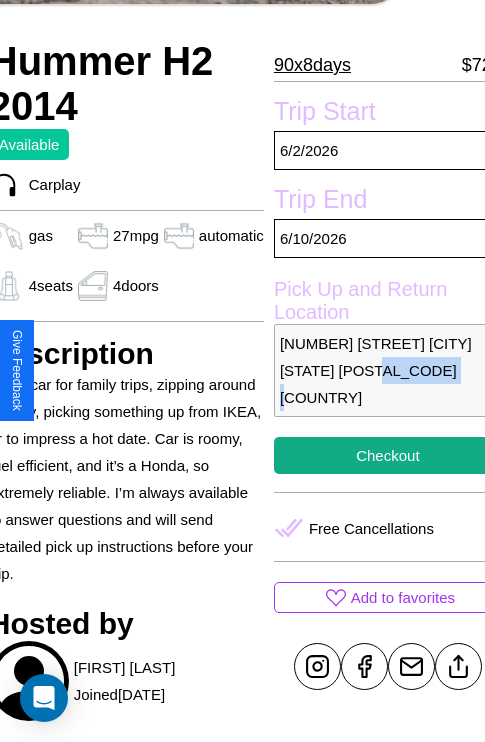 click on "[NUMBER] [STREET] [CITY] [STATE] [POSTAL_CODE] [COUNTRY]" at bounding box center (388, 370) 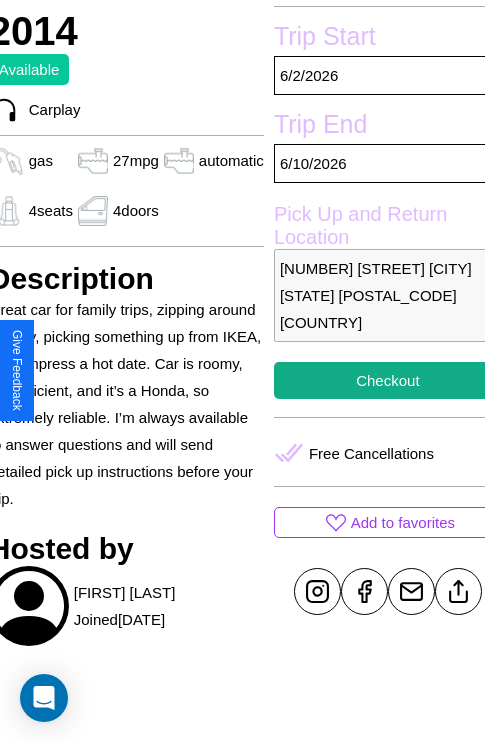 scroll, scrollTop: 525, scrollLeft: 84, axis: both 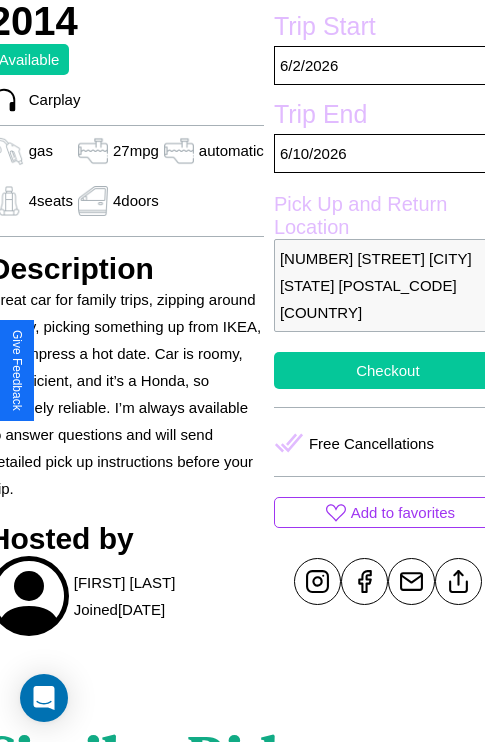 click on "Checkout" at bounding box center (388, 370) 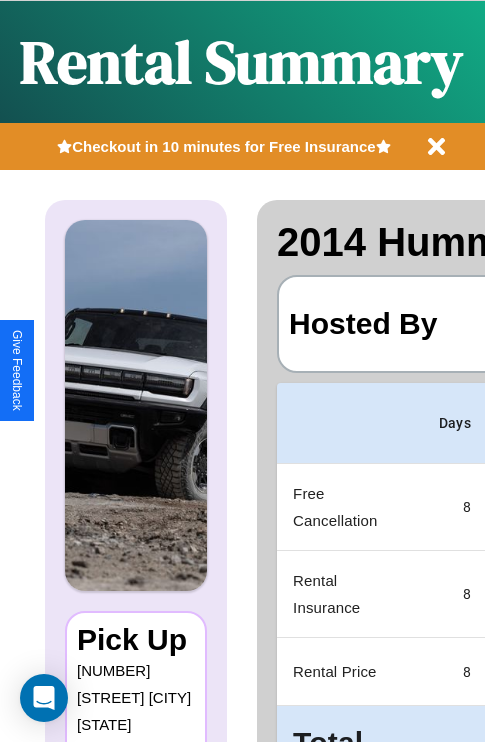 scroll, scrollTop: 0, scrollLeft: 387, axis: horizontal 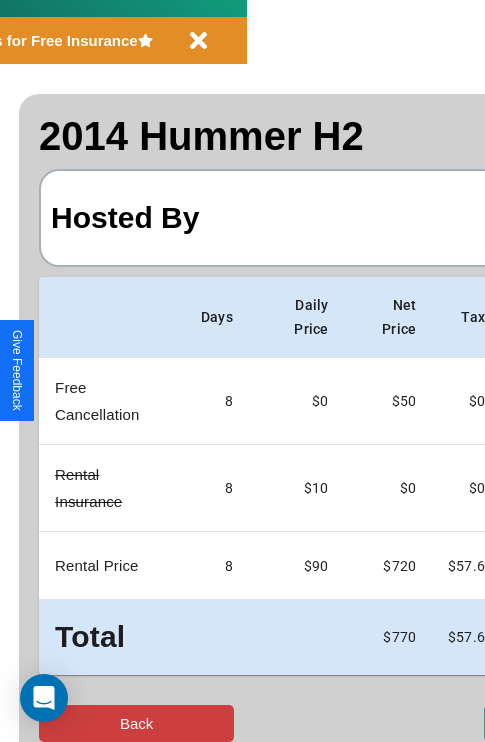 click on "Back" at bounding box center (136, 723) 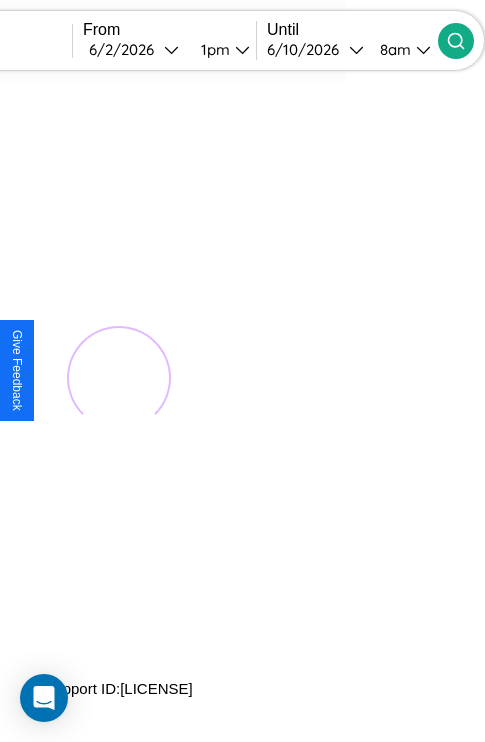 scroll, scrollTop: 0, scrollLeft: 0, axis: both 